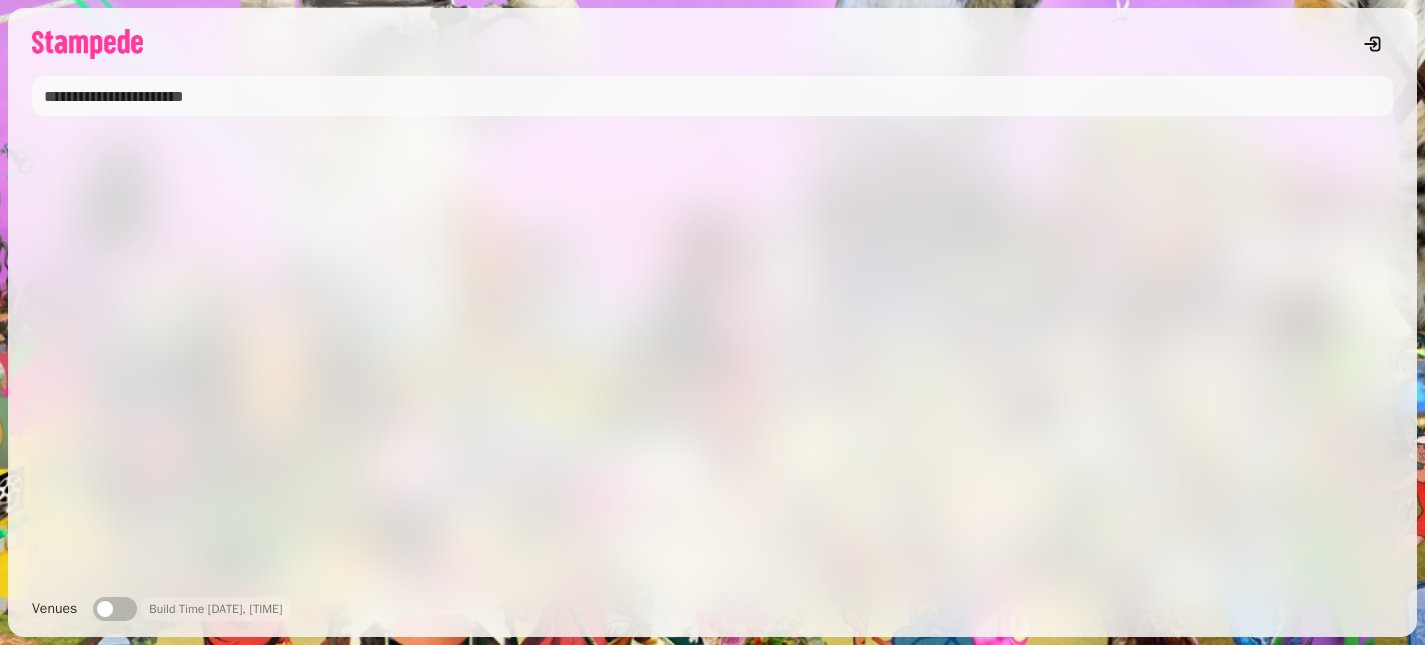scroll, scrollTop: 0, scrollLeft: 0, axis: both 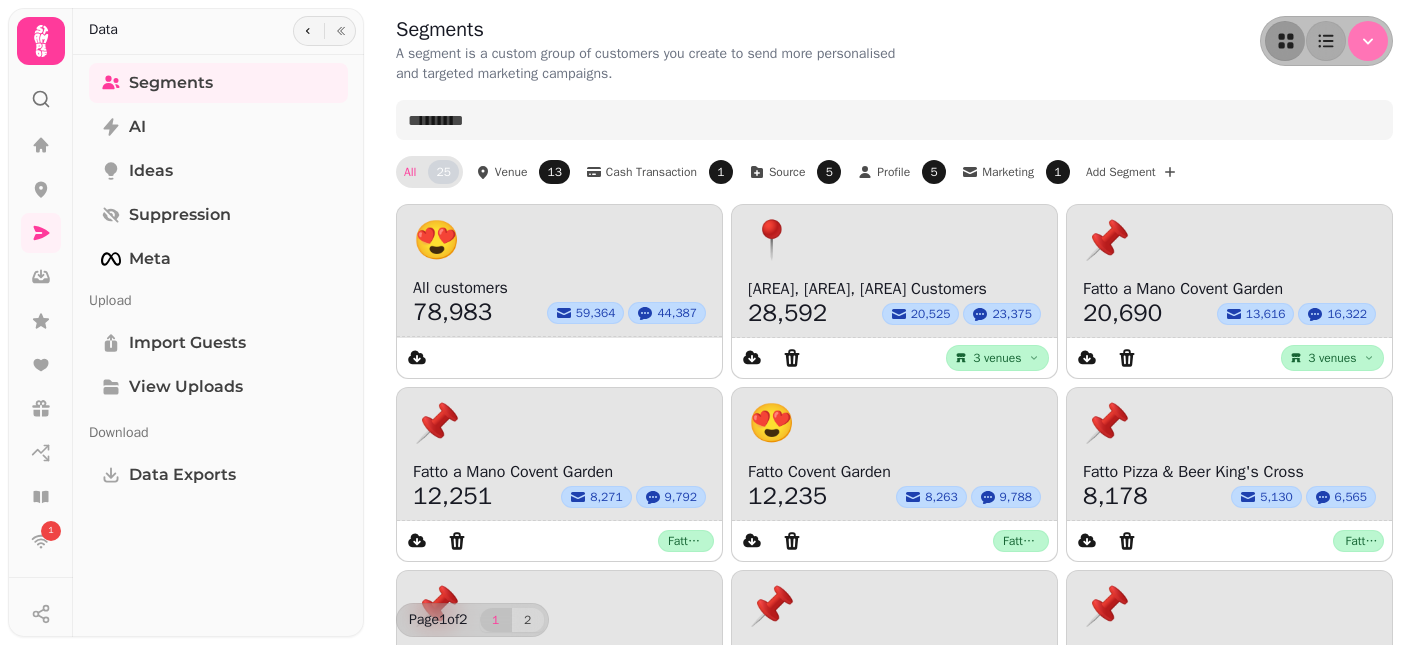 click 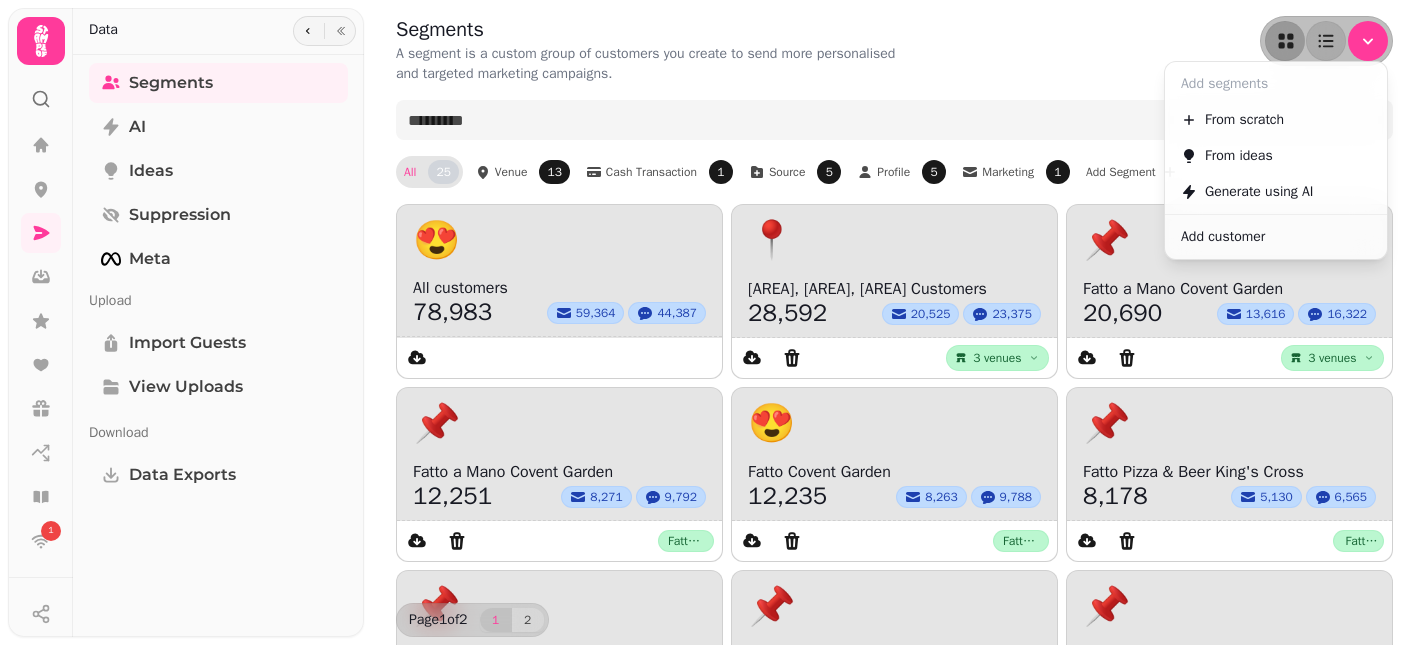 click on "Add customer" at bounding box center [1223, 237] 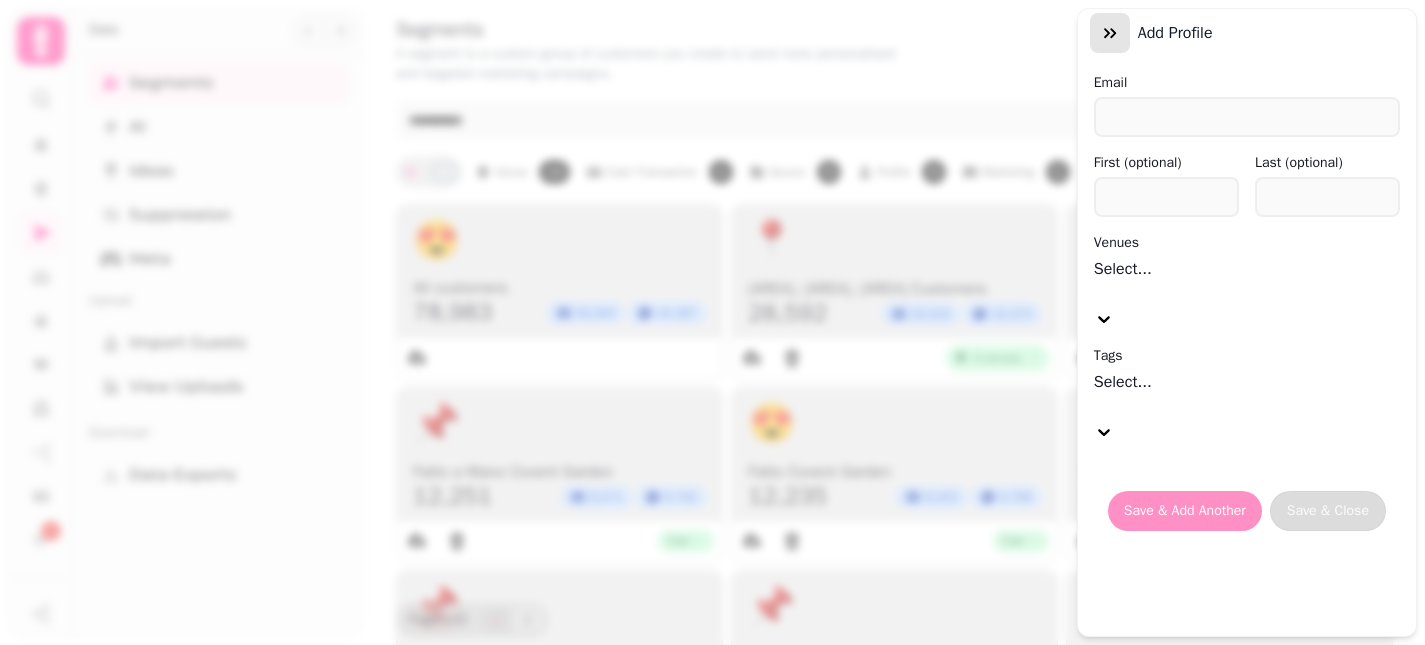 click 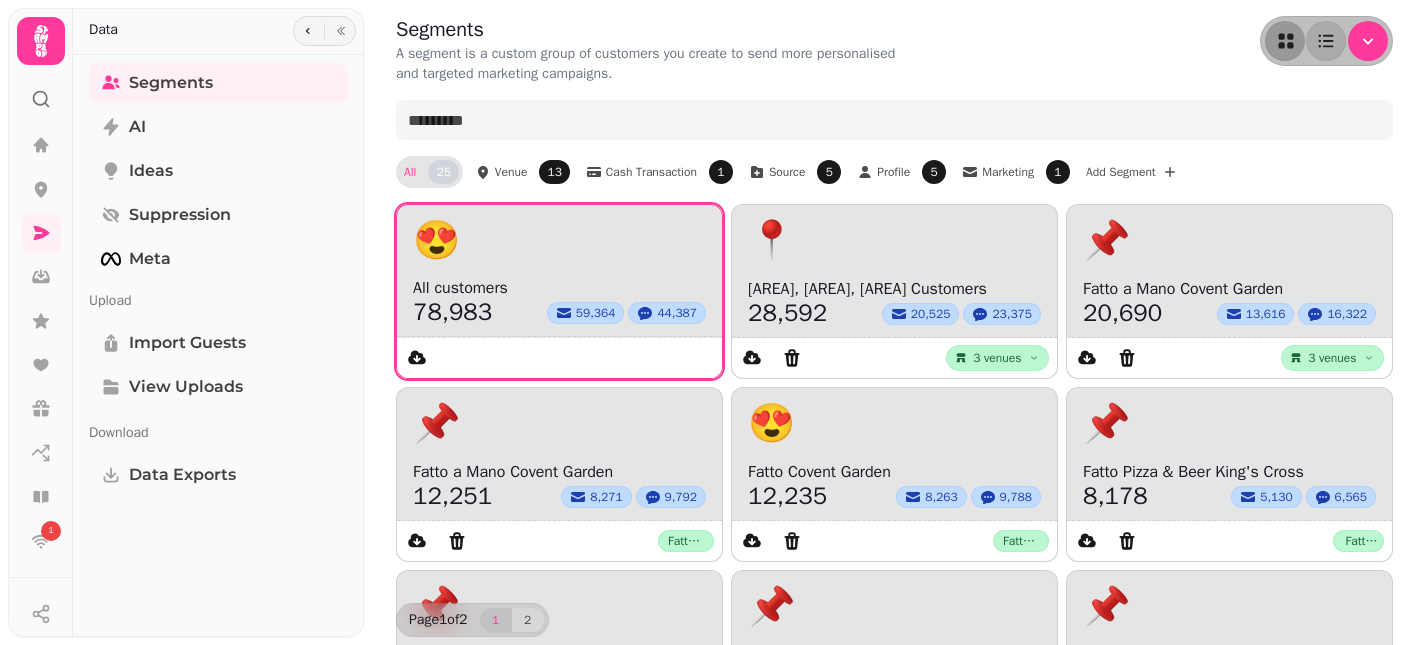 click on "😍" at bounding box center (559, 240) 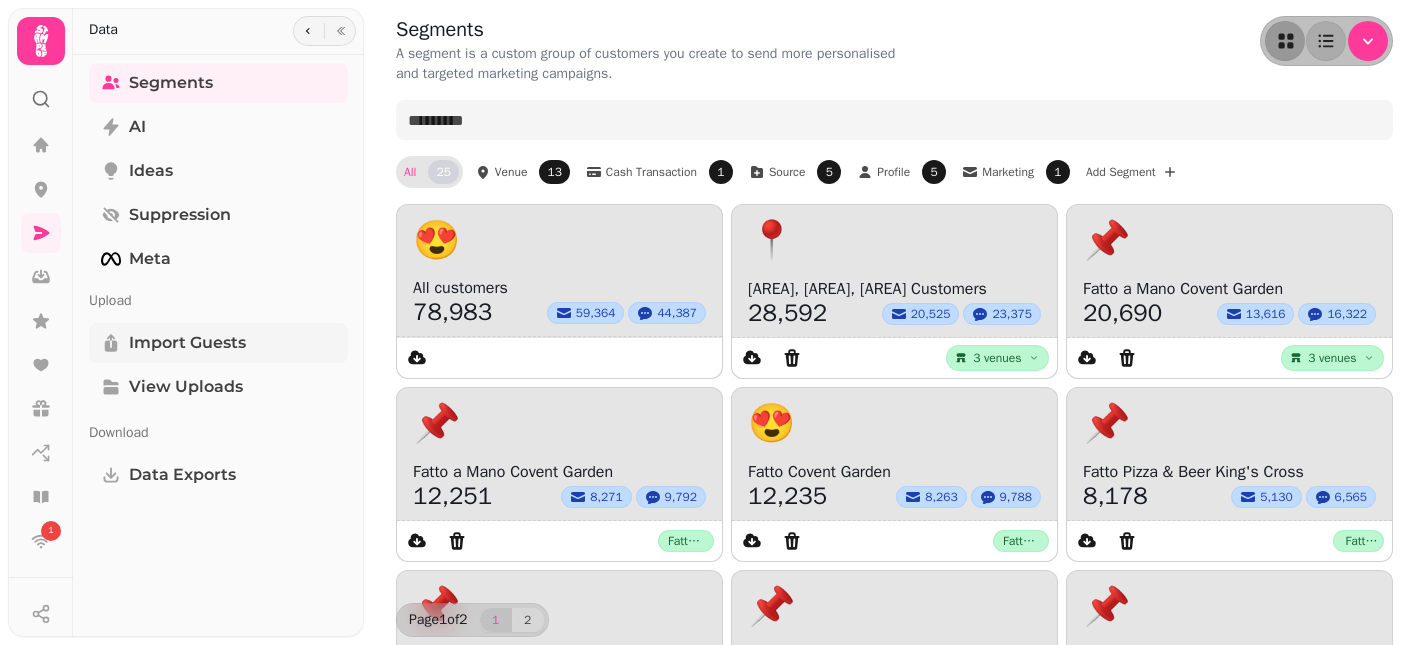 click on "Import Guests" at bounding box center (187, 343) 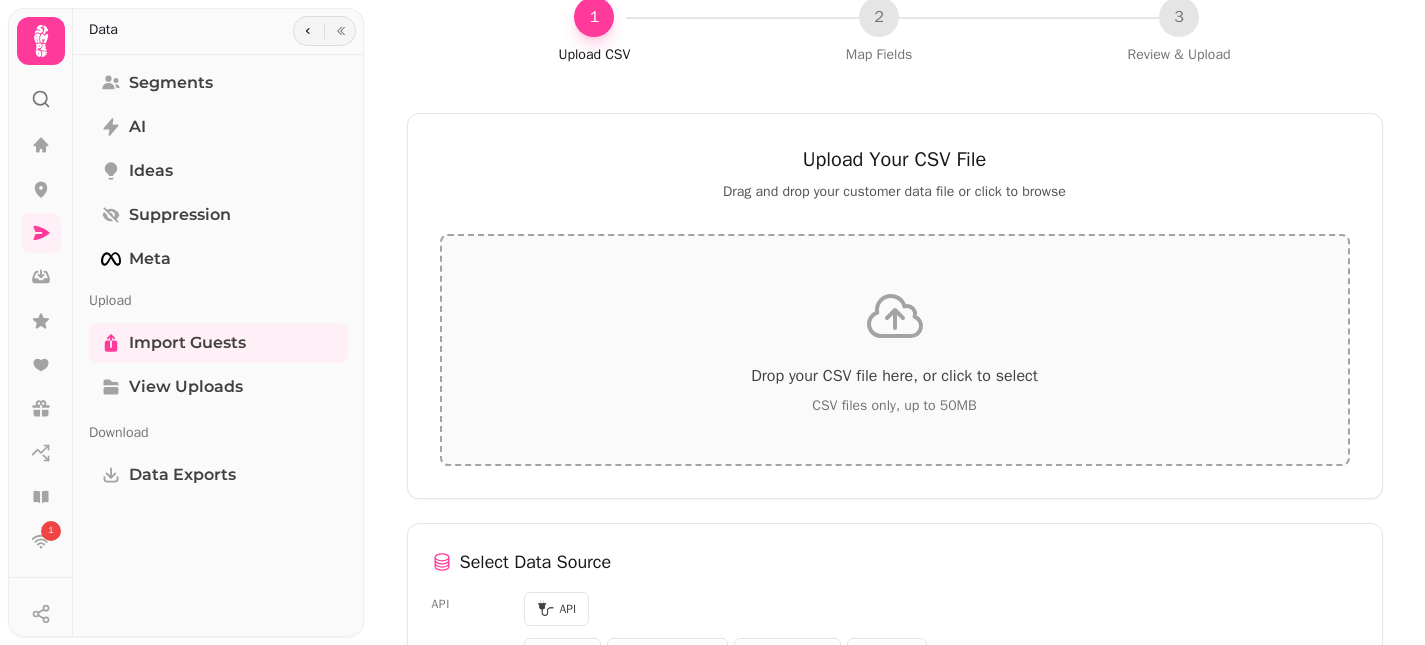 scroll, scrollTop: 175, scrollLeft: 0, axis: vertical 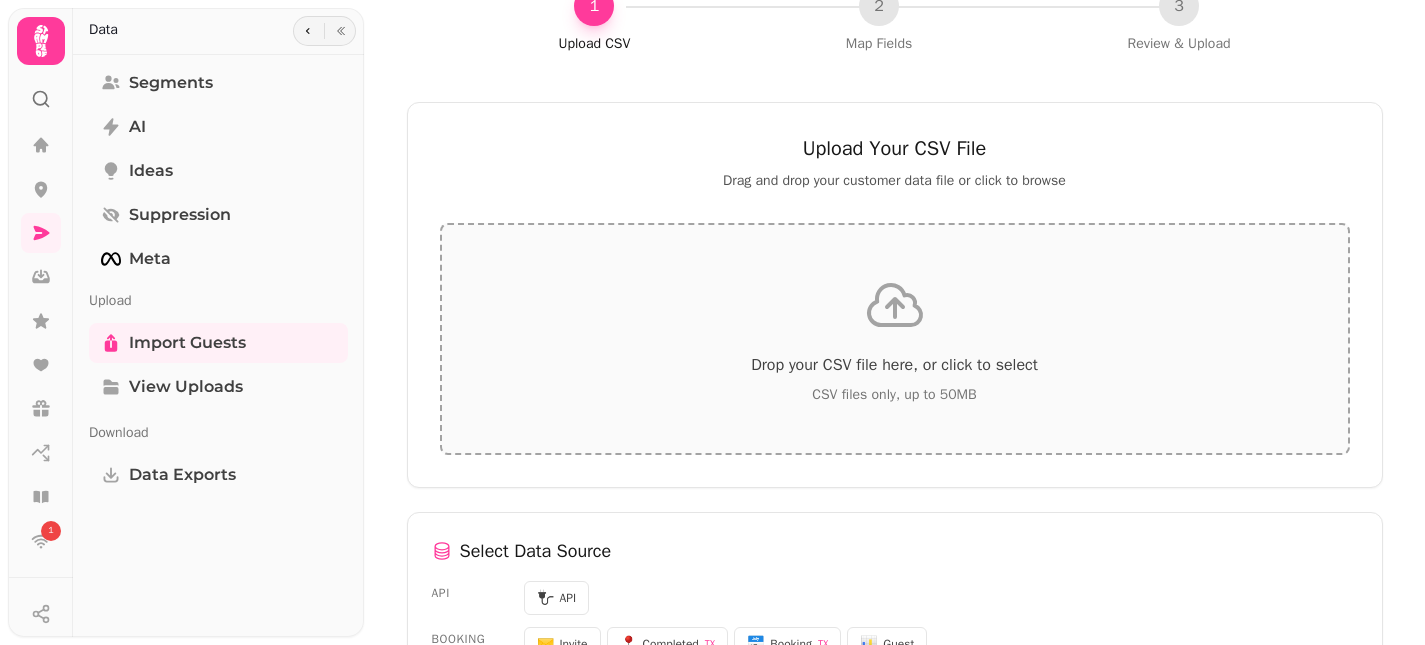 click 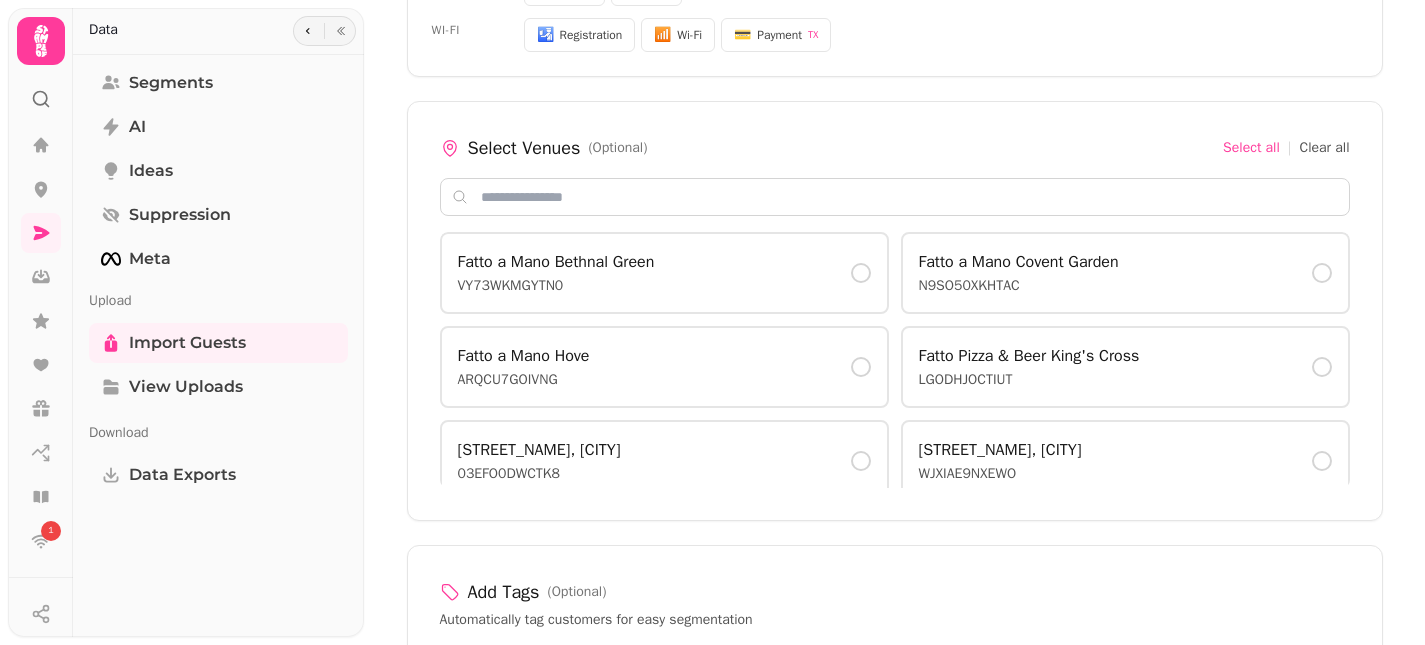 scroll, scrollTop: 1295, scrollLeft: 0, axis: vertical 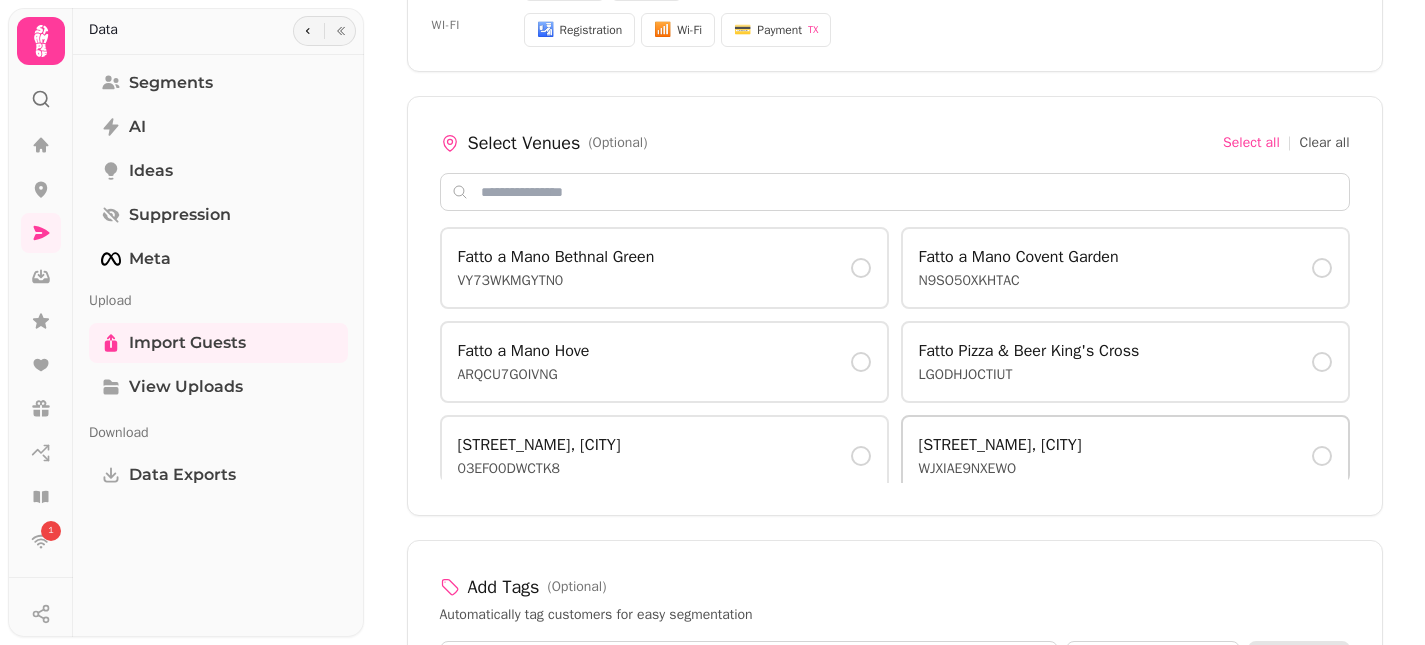 click on "North Laine, Brighton" at bounding box center [1000, 445] 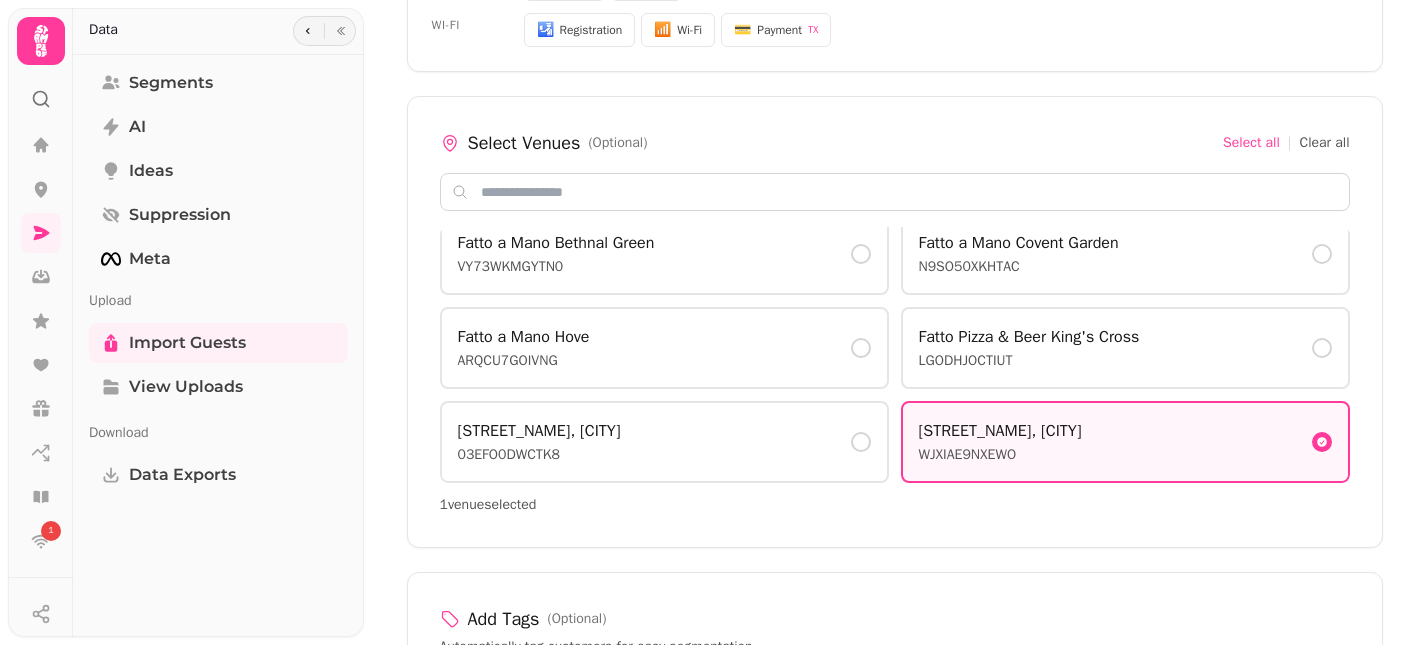 scroll, scrollTop: 14, scrollLeft: 0, axis: vertical 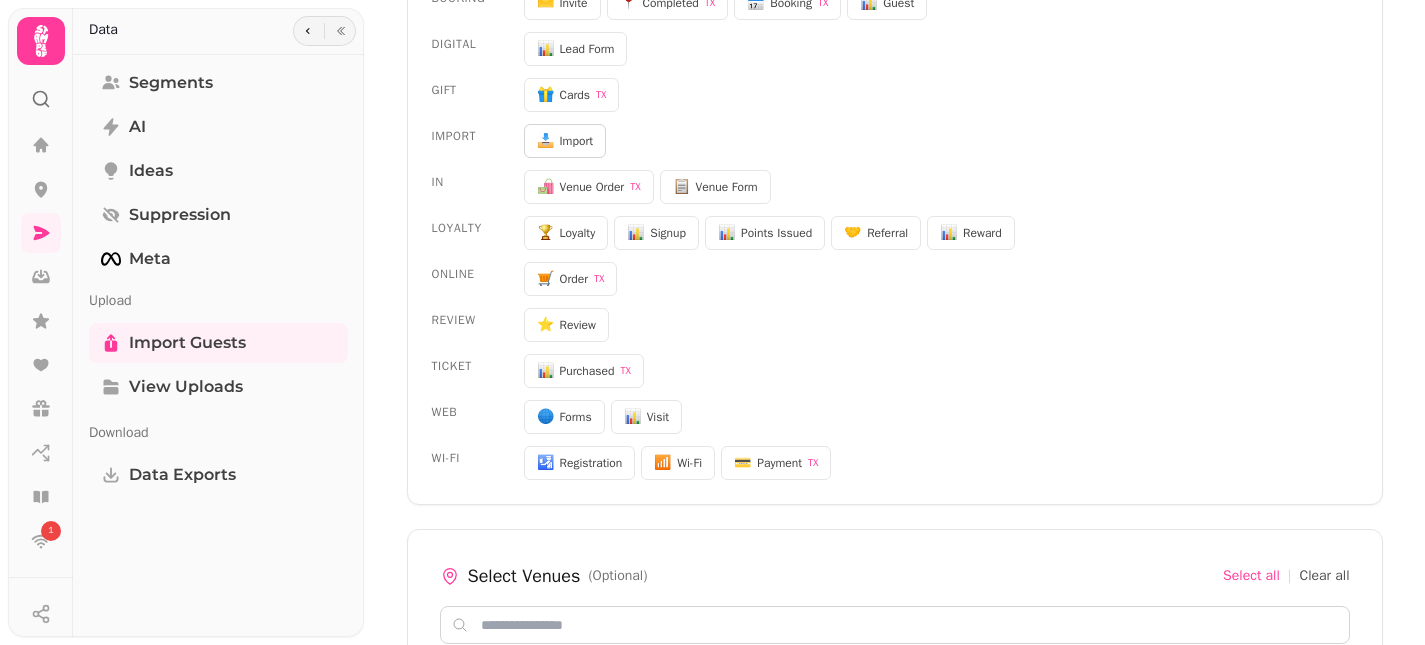 click on "Import" at bounding box center (577, 141) 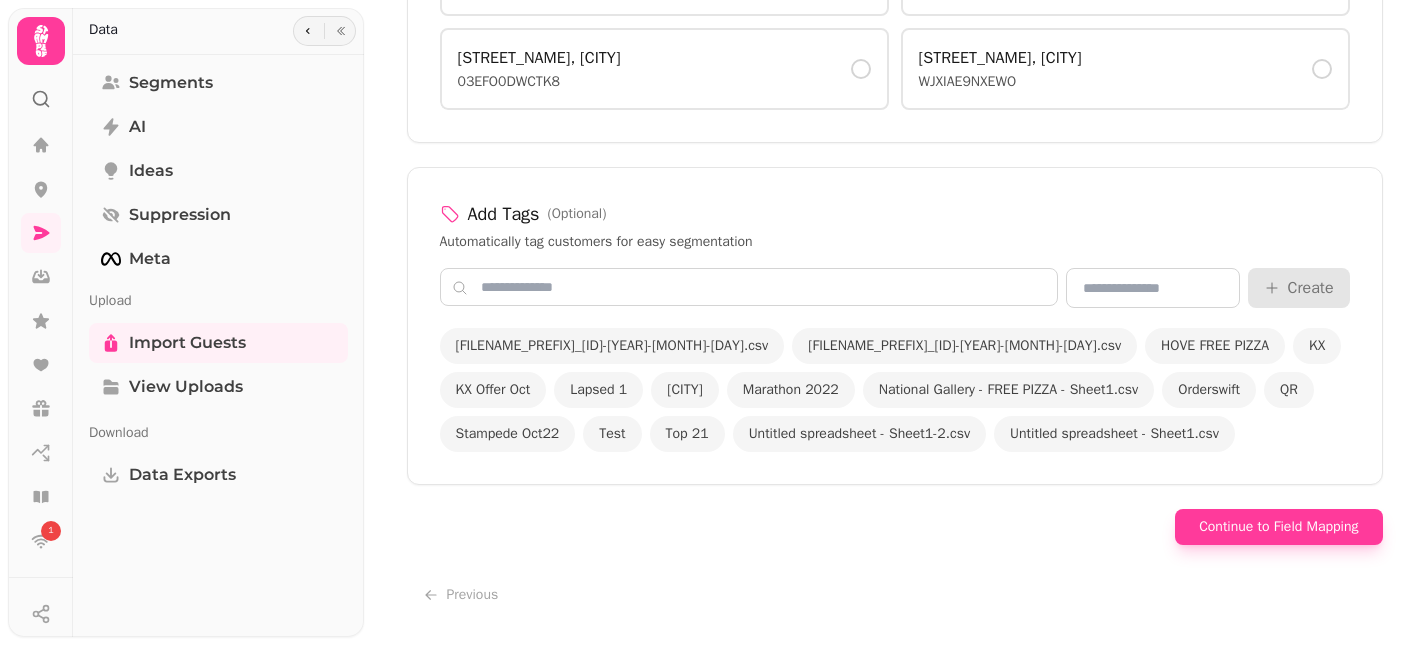 scroll, scrollTop: 1667, scrollLeft: 0, axis: vertical 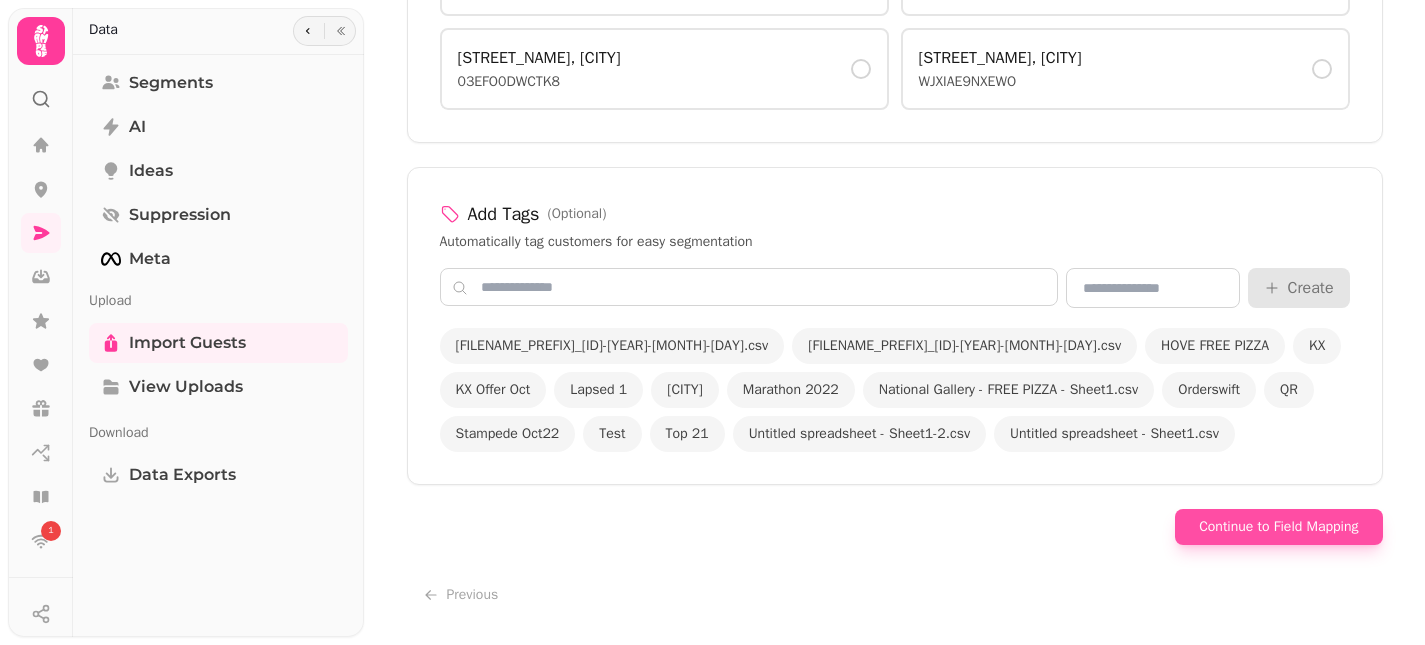 click on "Continue to Field Mapping" at bounding box center [1278, 527] 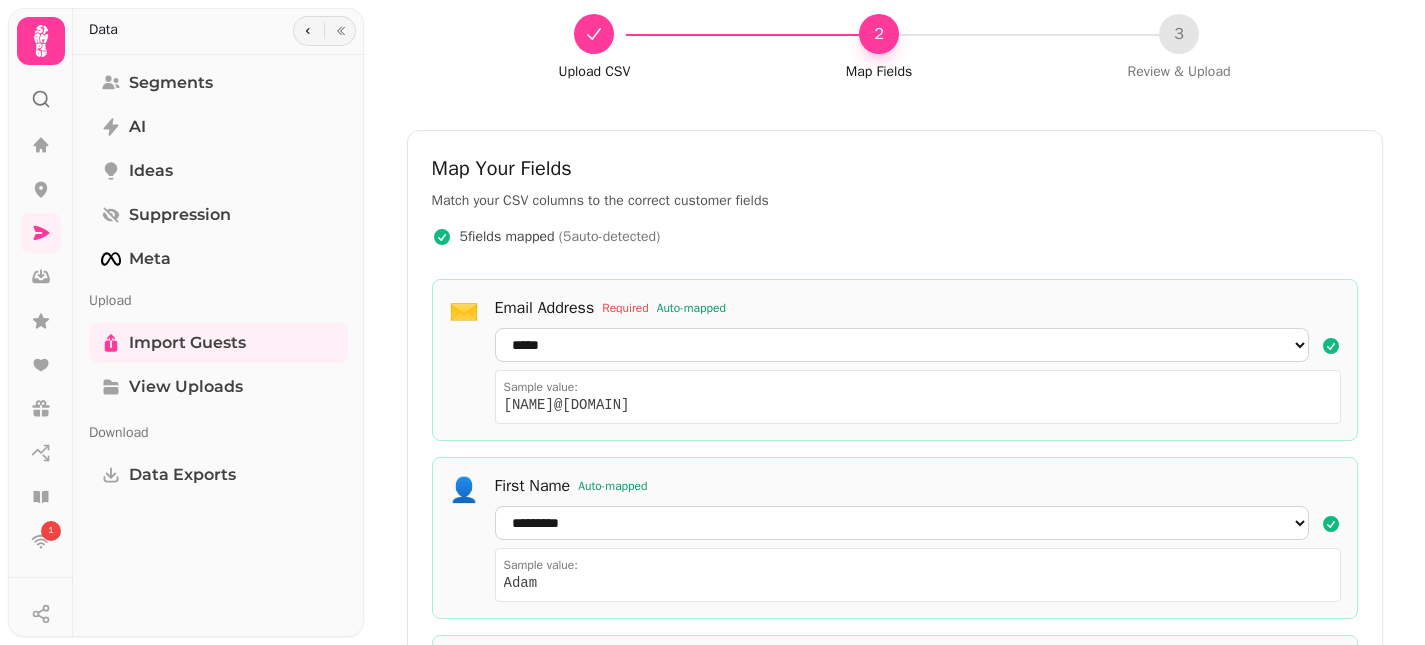 scroll, scrollTop: 148, scrollLeft: 0, axis: vertical 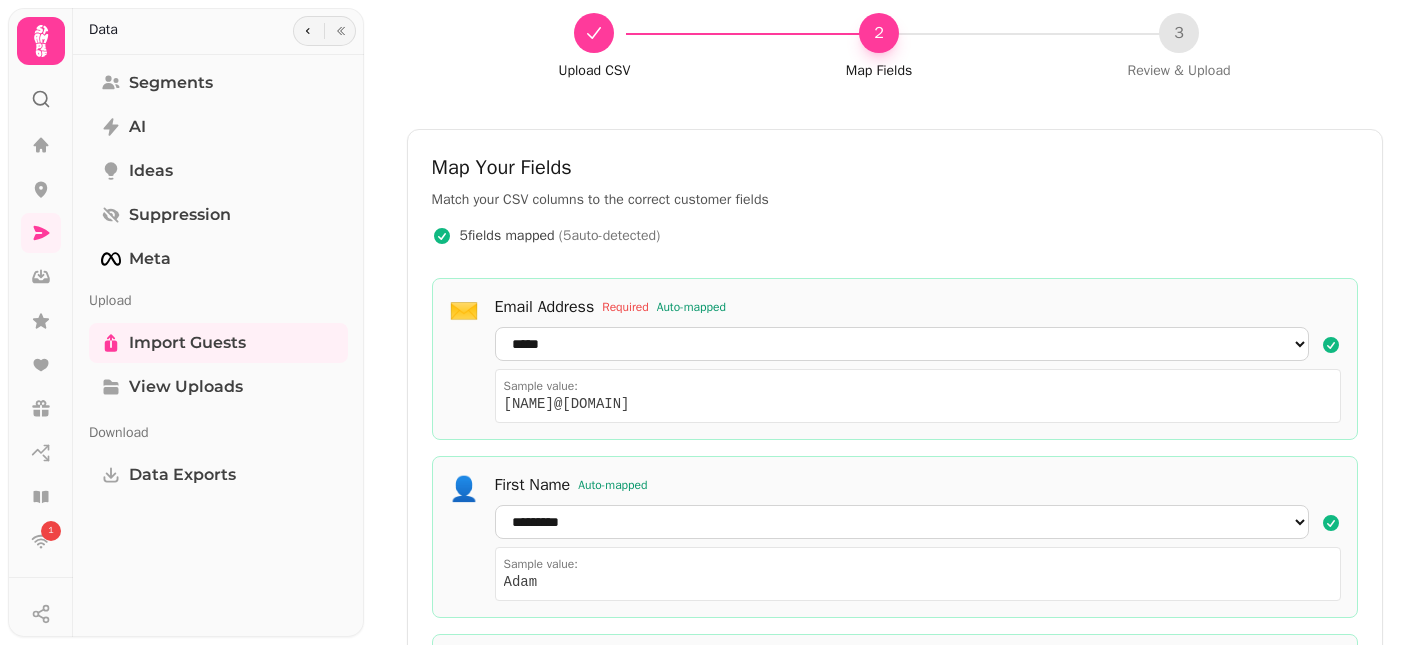 click on "Match your CSV columns to the correct customer fields" at bounding box center [895, 200] 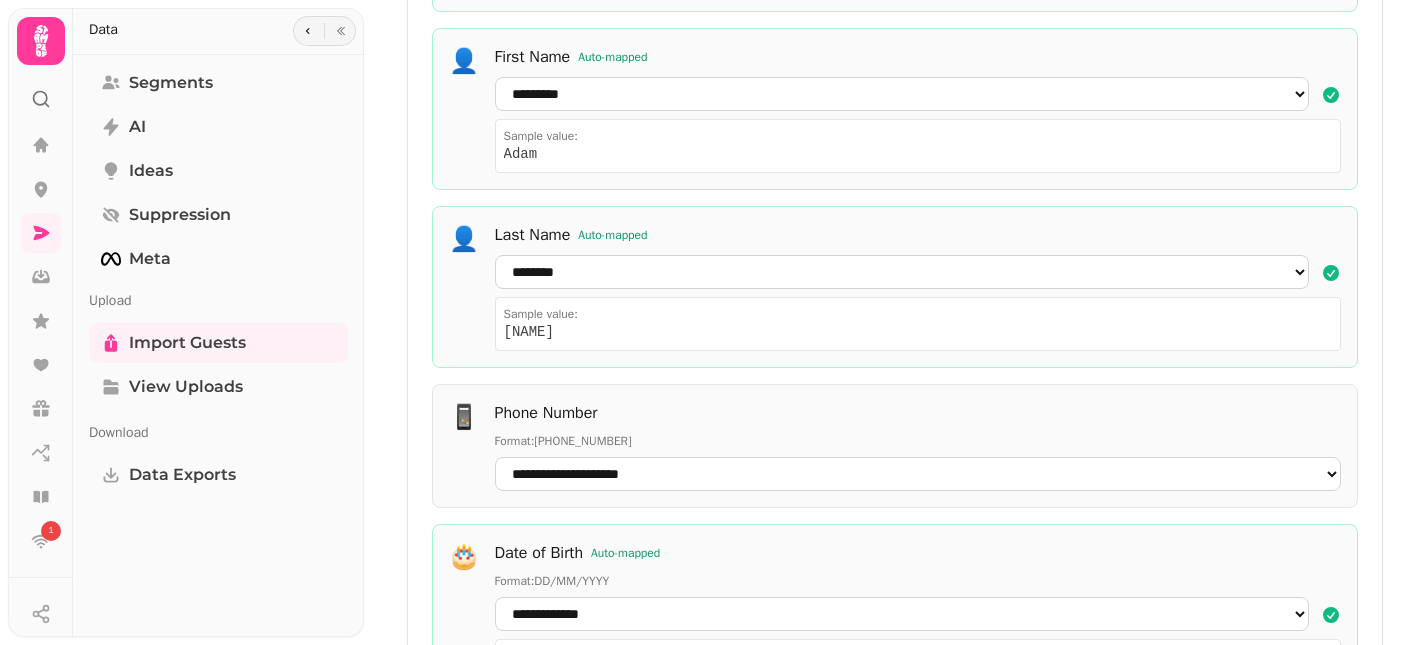 scroll, scrollTop: 602, scrollLeft: 0, axis: vertical 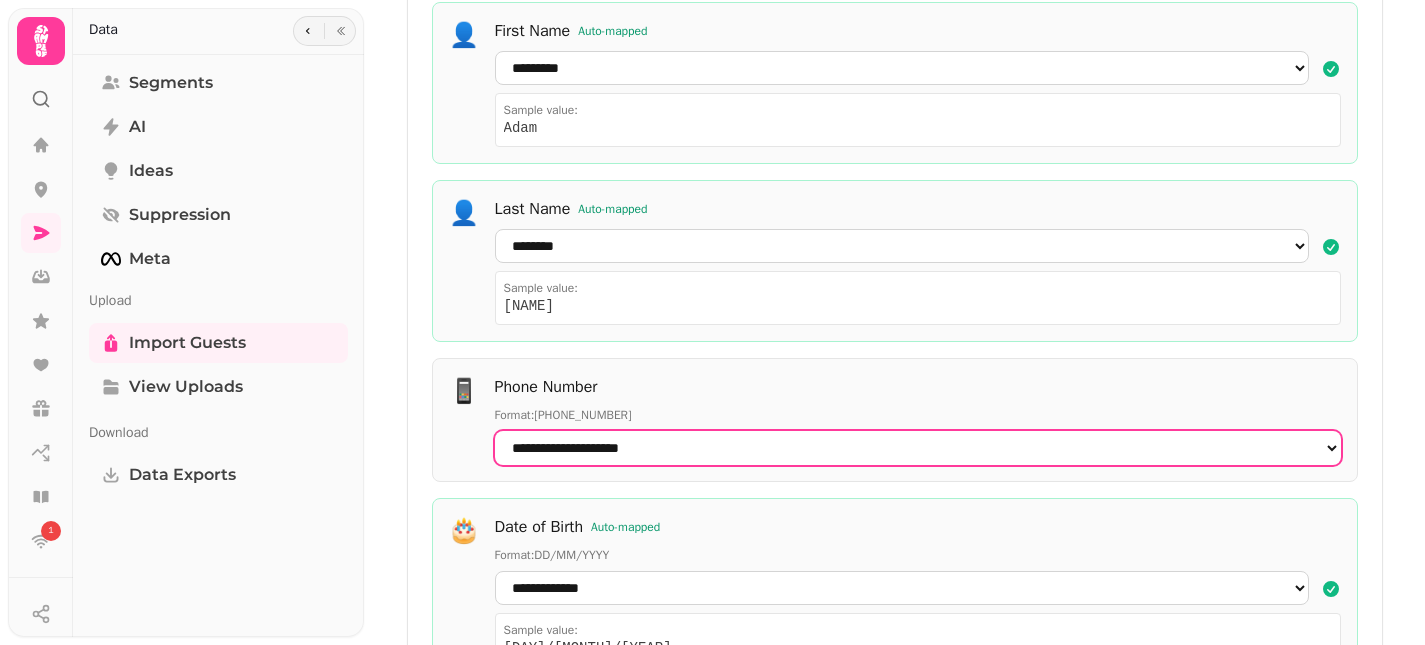 select on "**********" 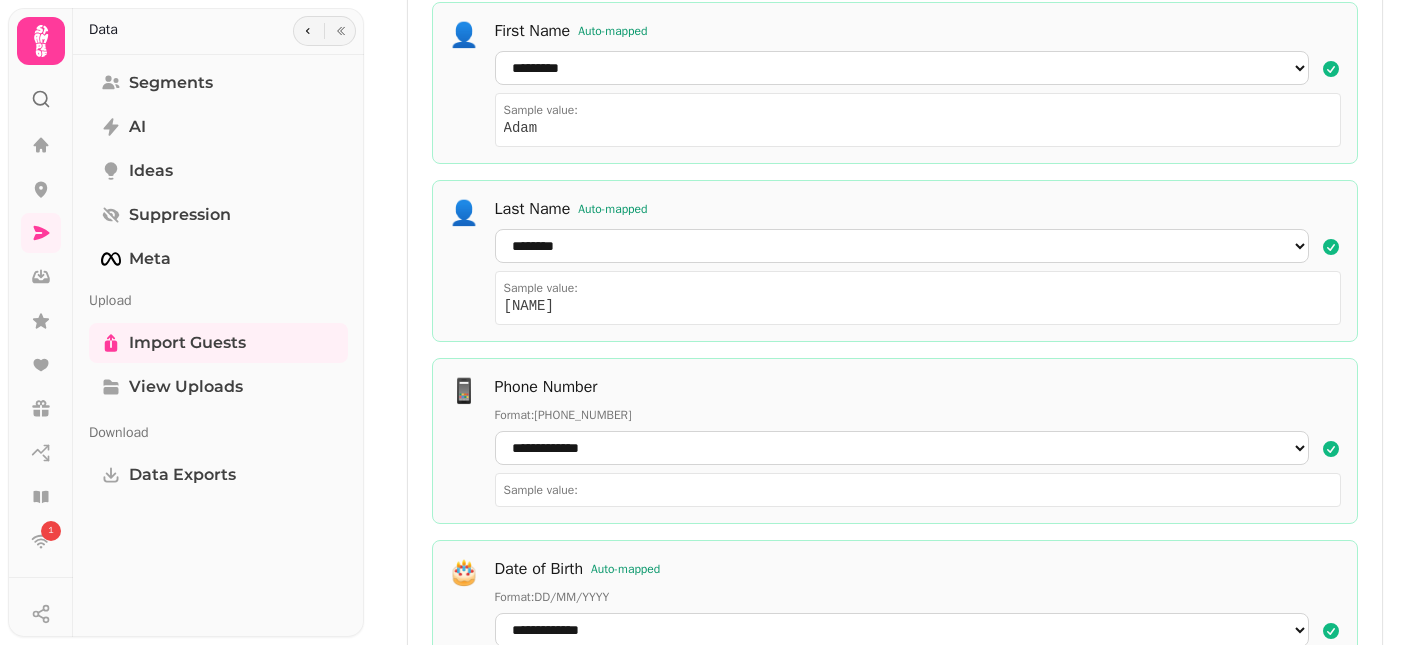 click 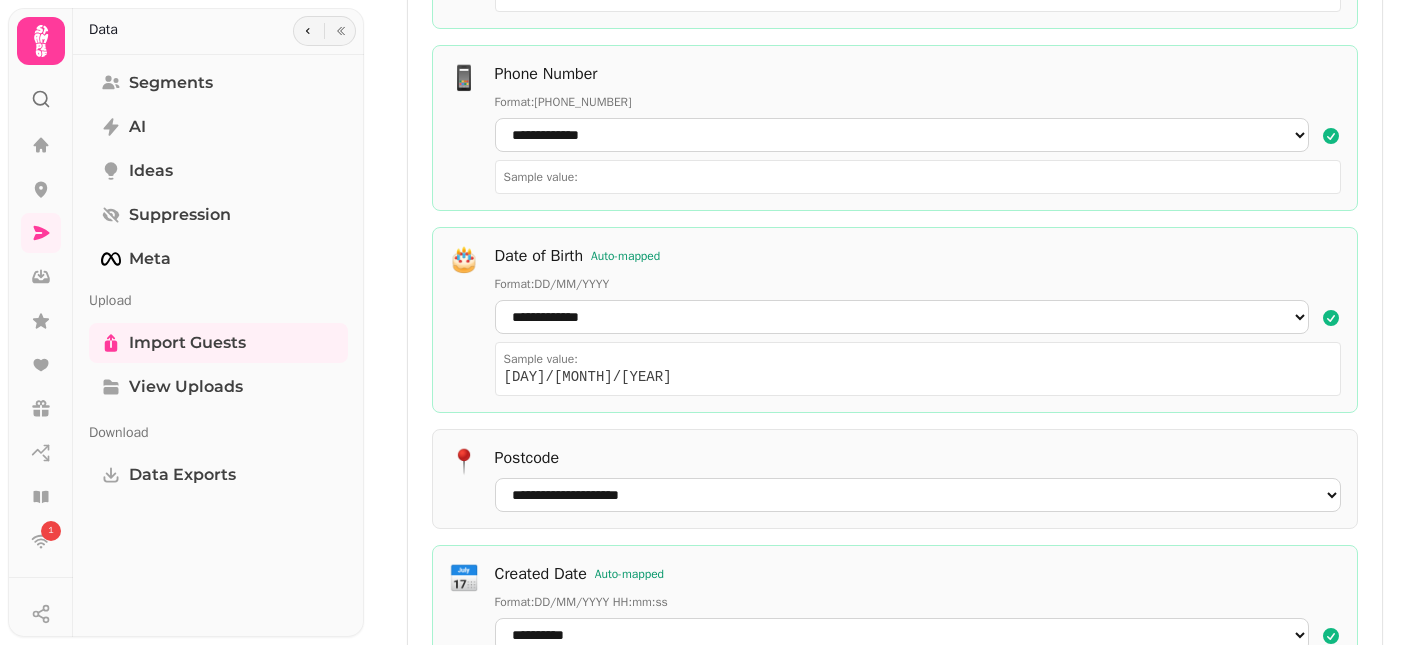 scroll, scrollTop: 928, scrollLeft: 0, axis: vertical 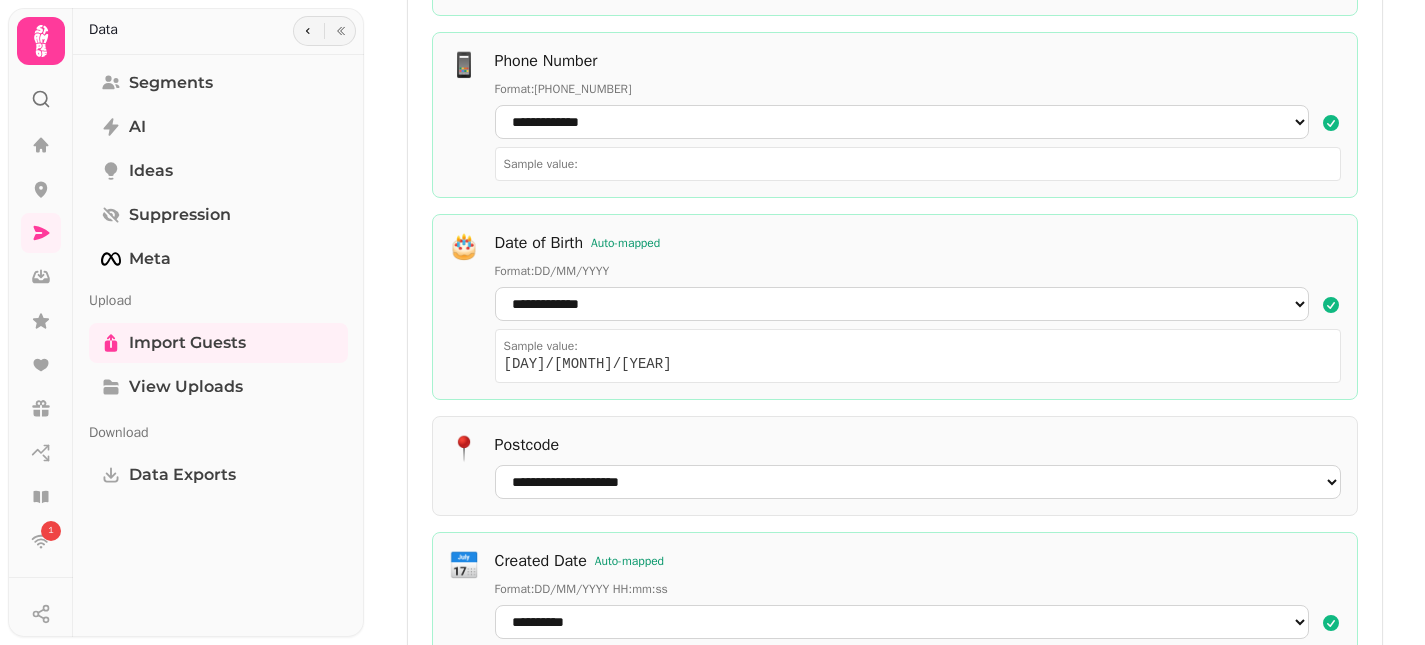 click on "**********" at bounding box center [895, 625] 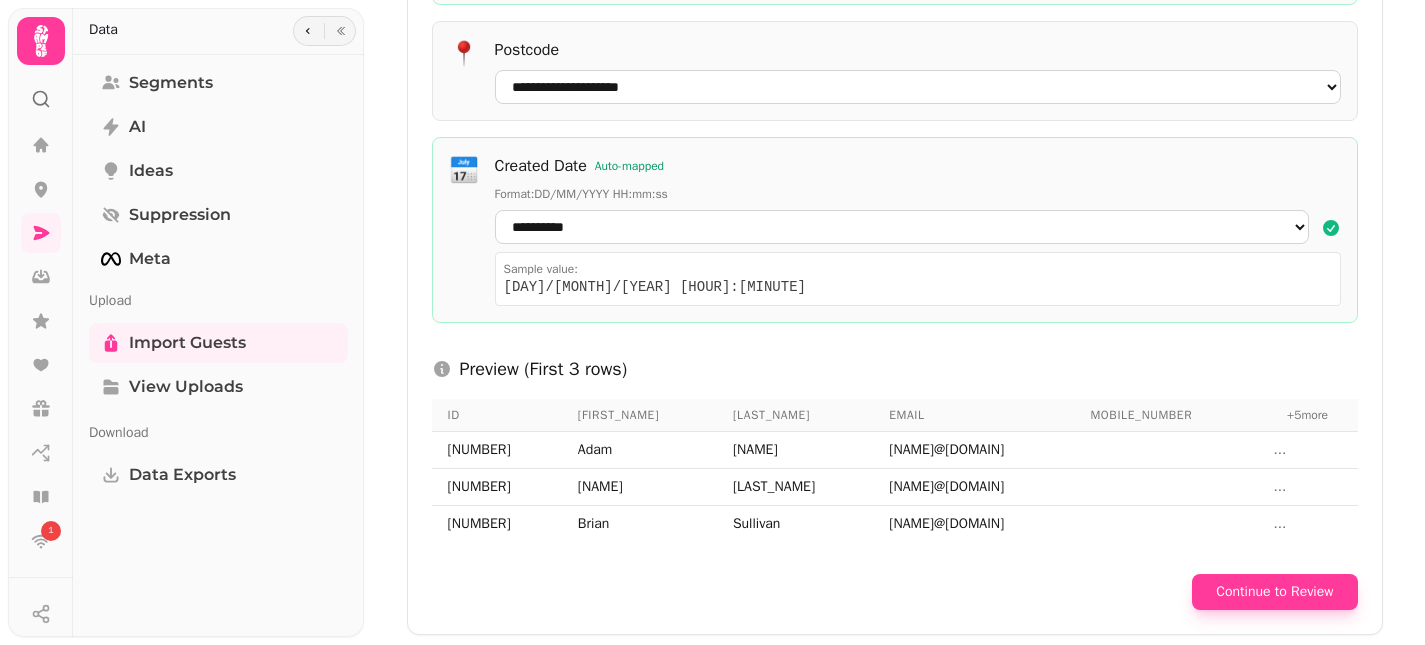 scroll, scrollTop: 1326, scrollLeft: 0, axis: vertical 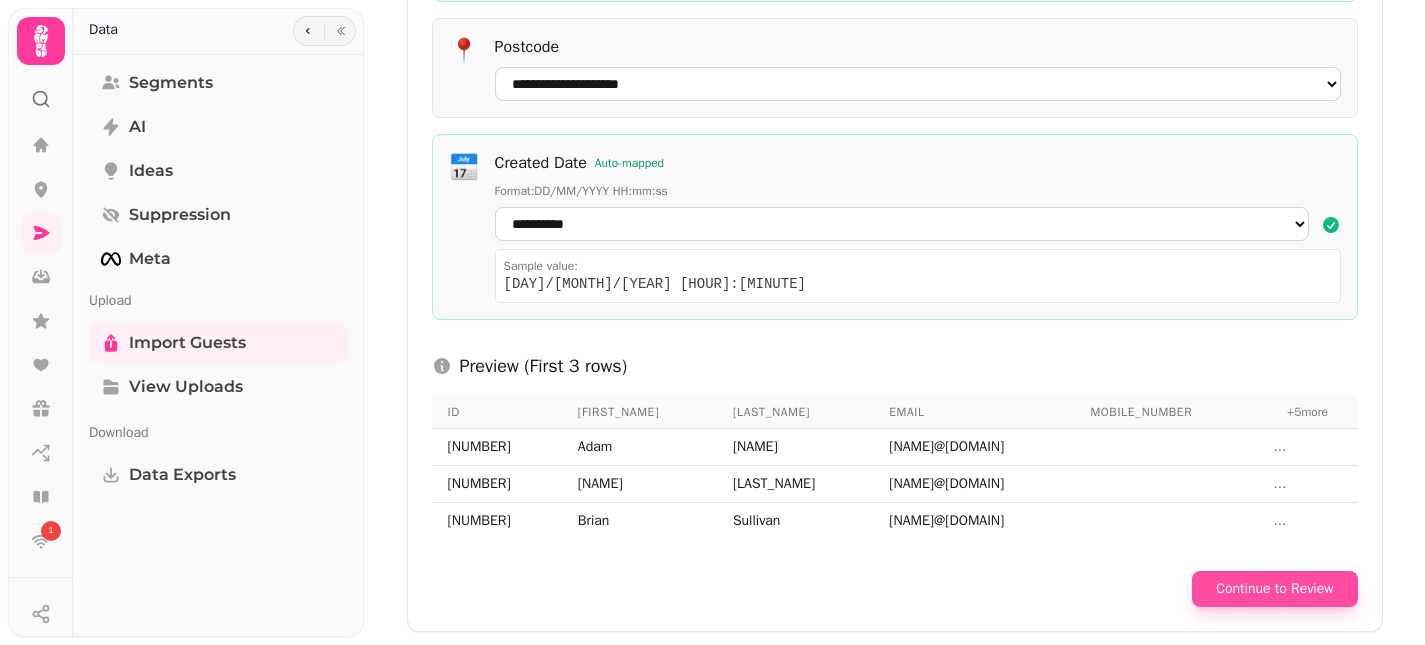 click on "Continue to Review" at bounding box center (1274, 589) 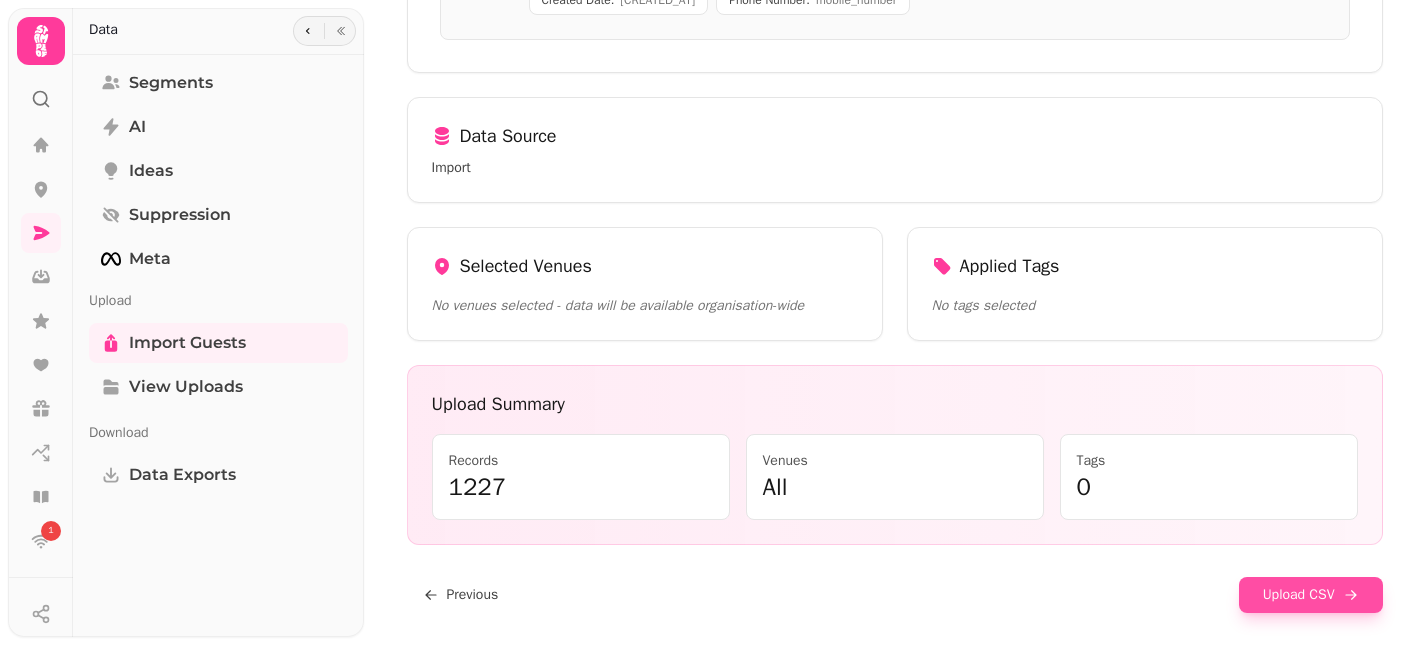 scroll, scrollTop: 536, scrollLeft: 0, axis: vertical 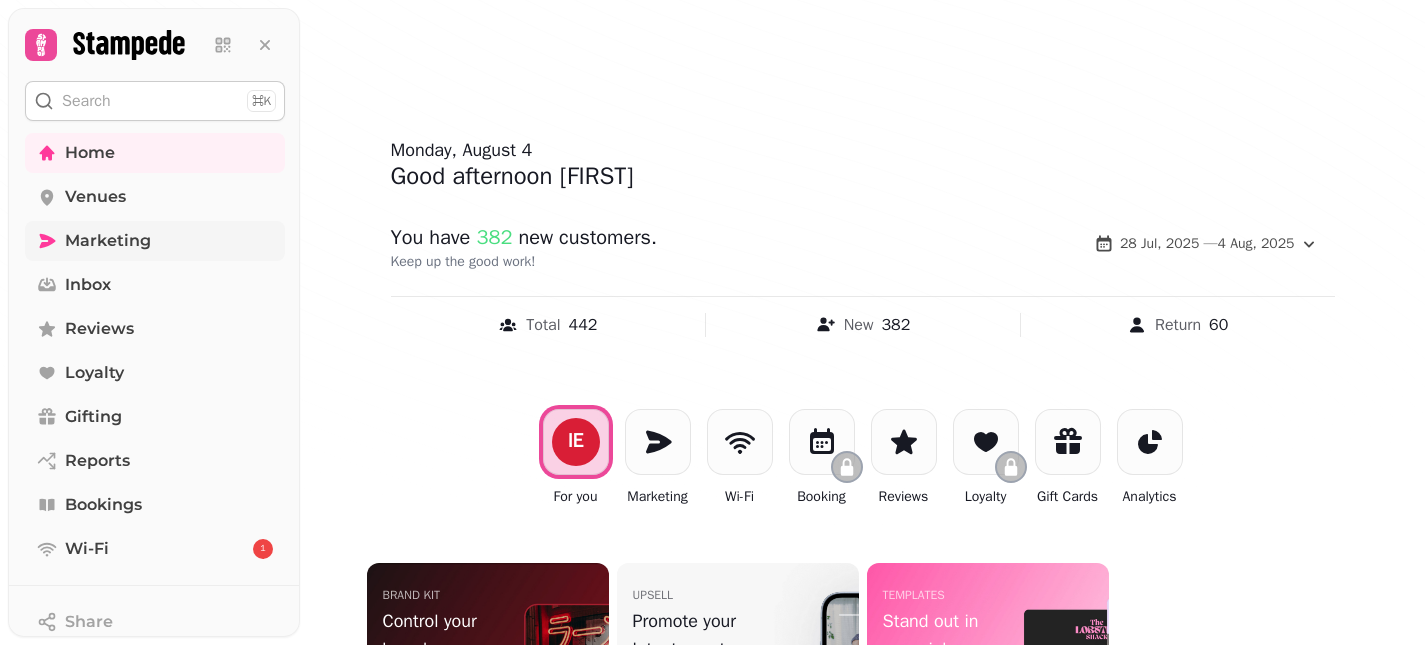 click on "Marketing" at bounding box center (108, 241) 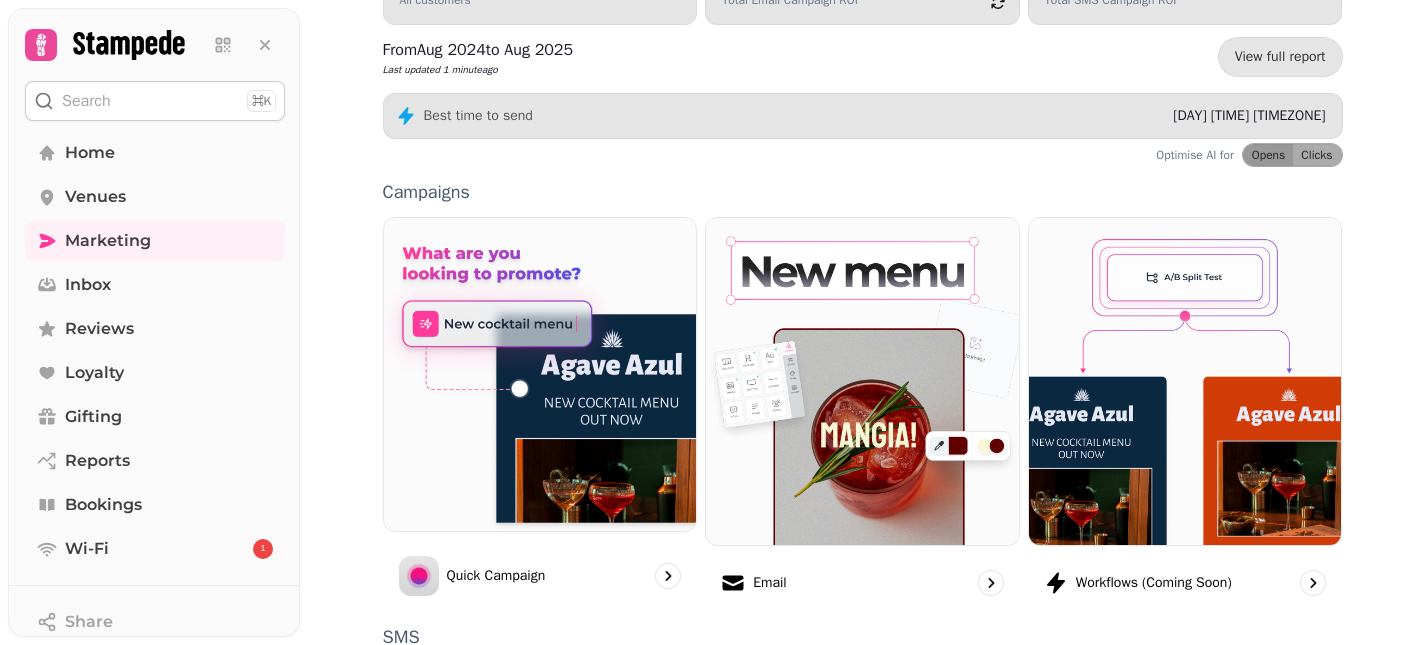 scroll, scrollTop: 305, scrollLeft: 0, axis: vertical 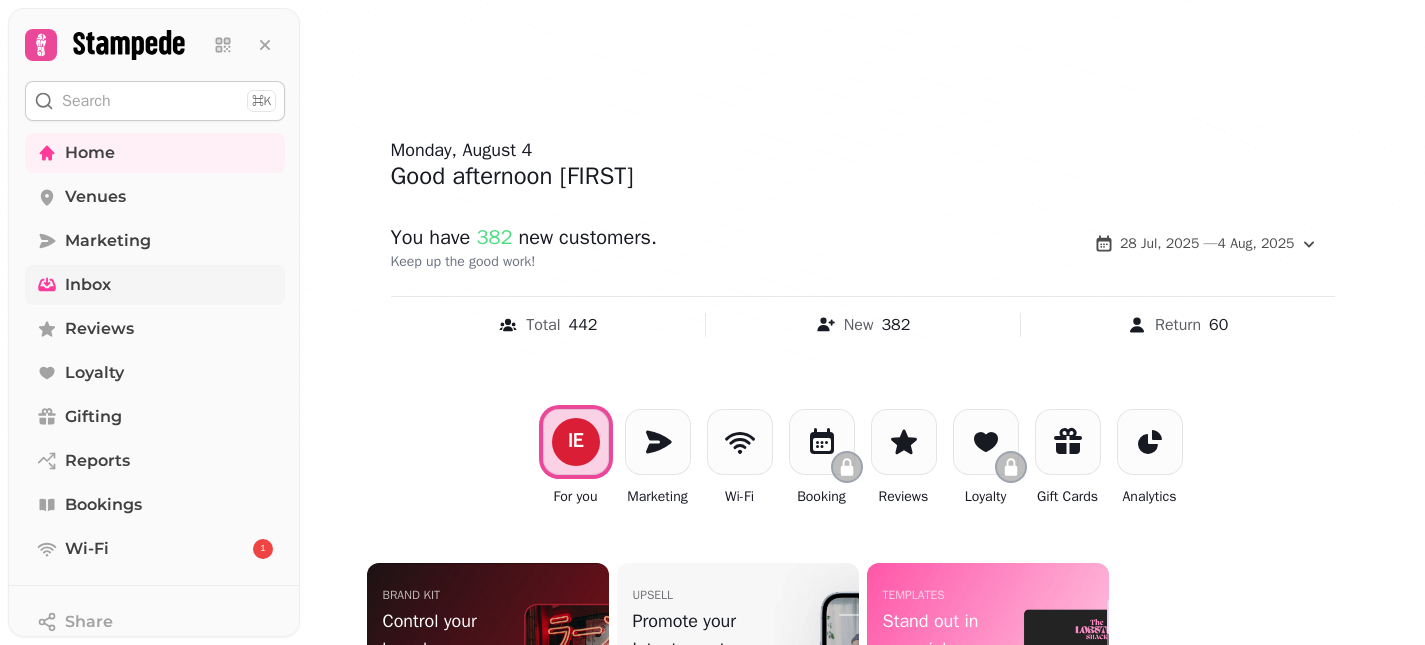 click on "Inbox" at bounding box center (155, 285) 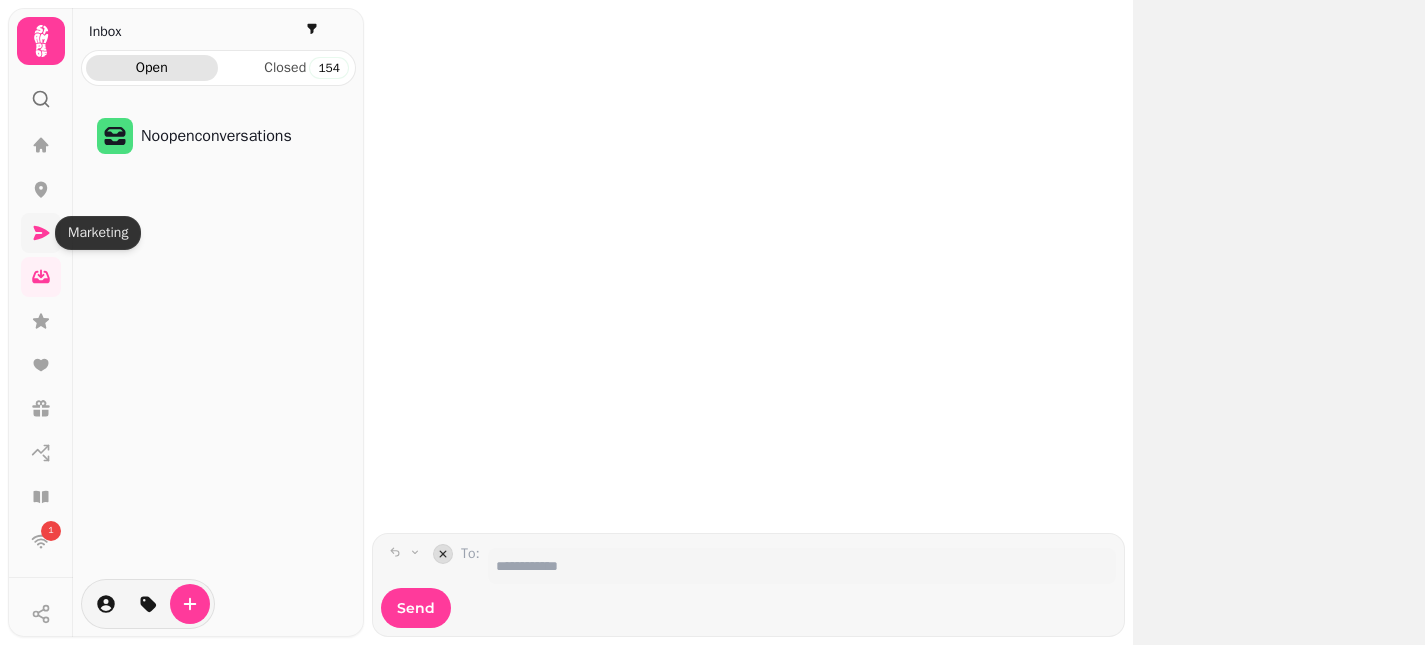 click 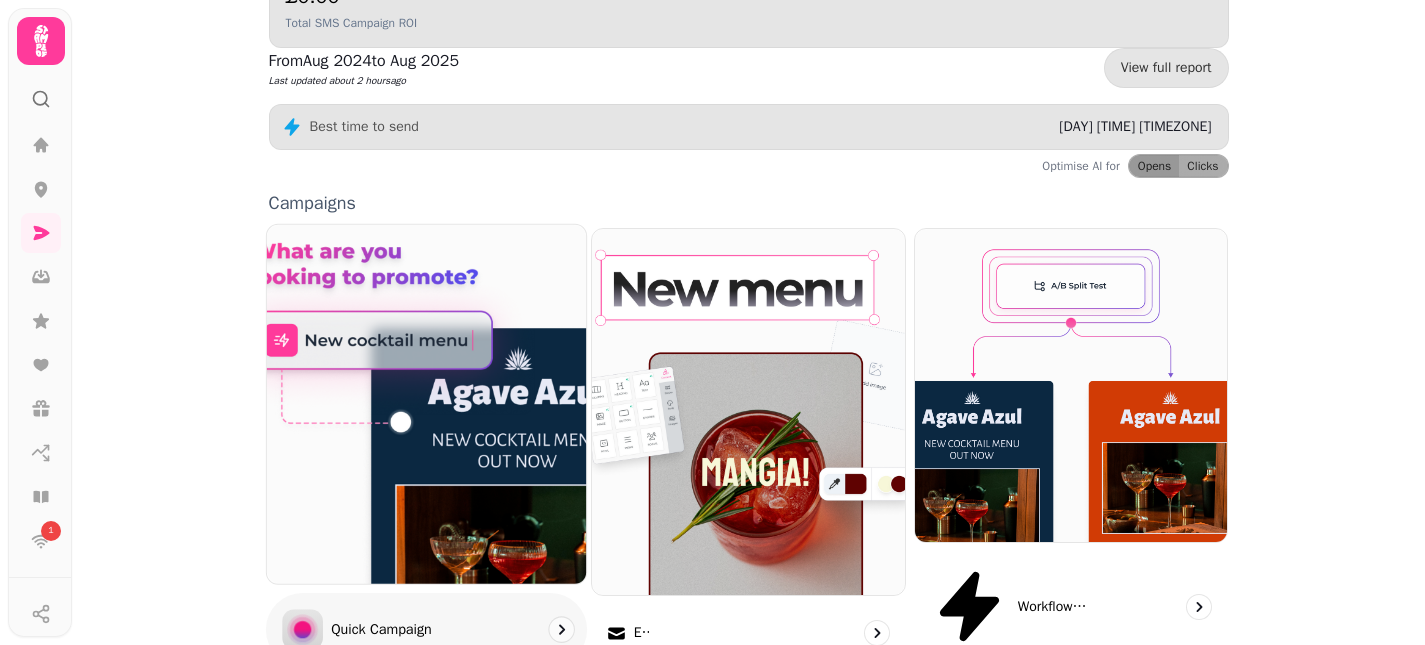 scroll, scrollTop: 449, scrollLeft: 0, axis: vertical 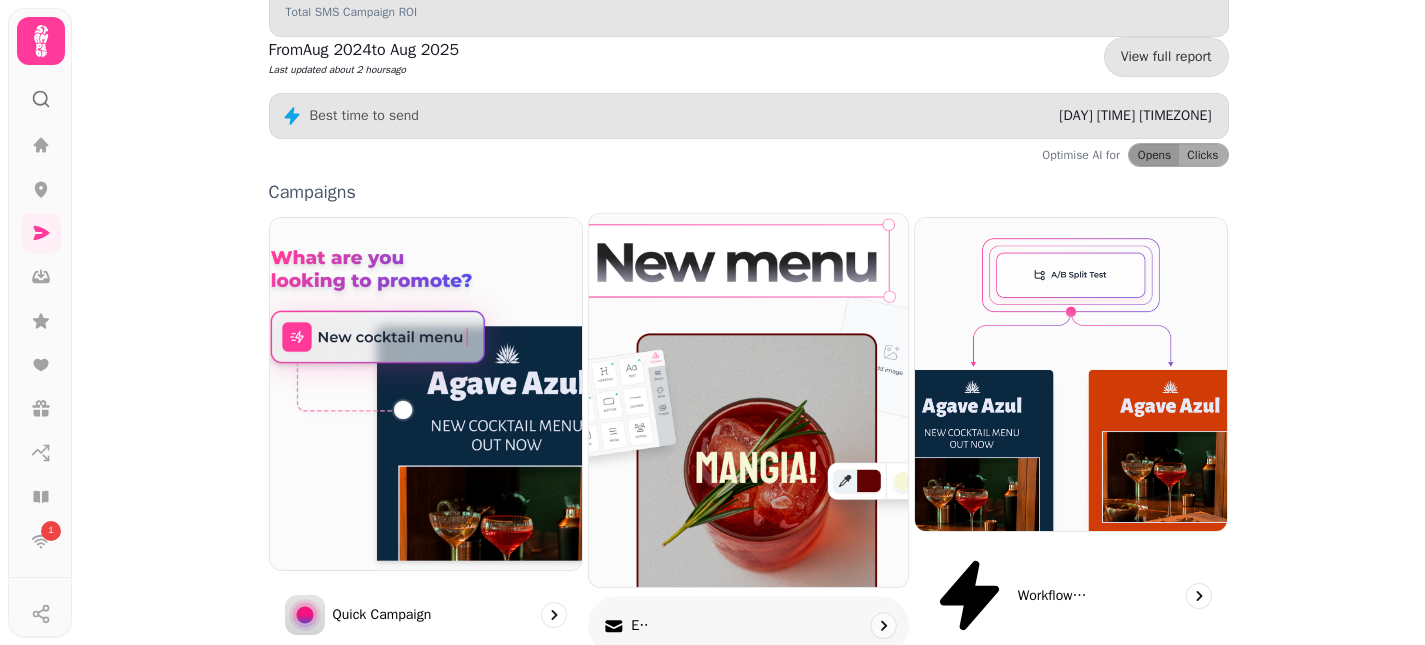 click at bounding box center [748, 400] 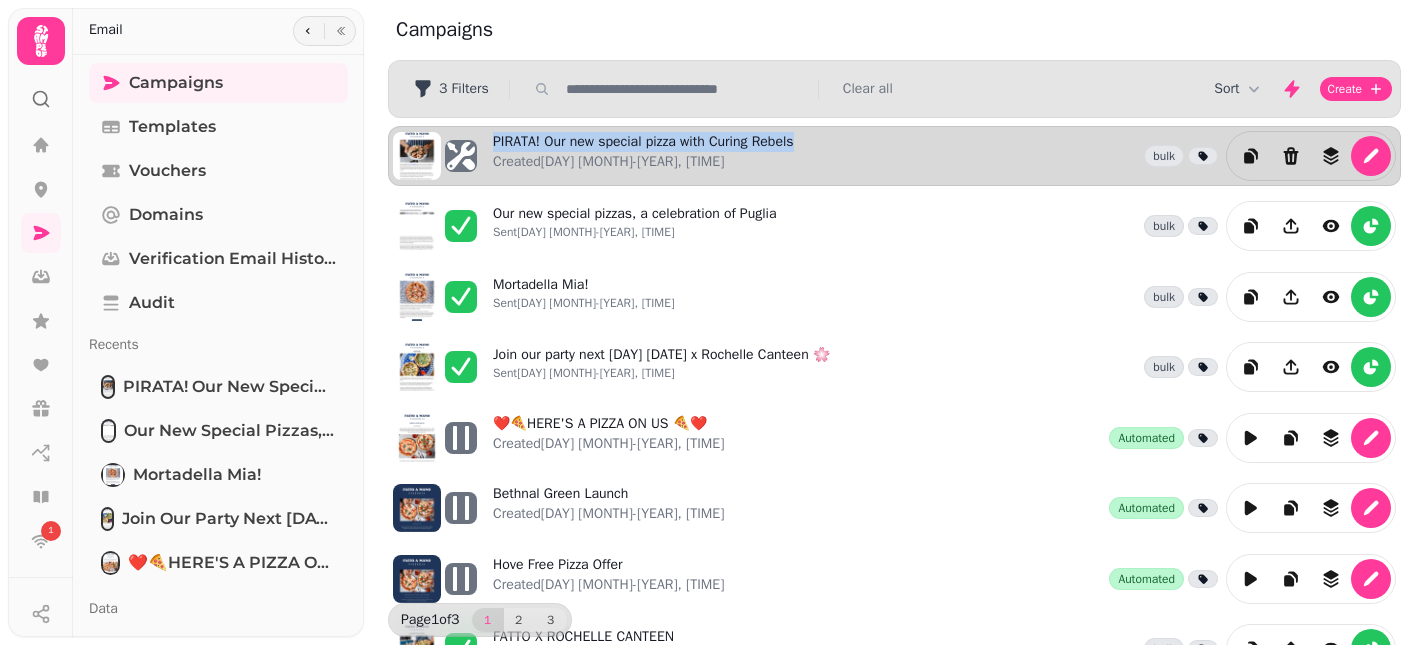 drag, startPoint x: 849, startPoint y: 140, endPoint x: 484, endPoint y: 145, distance: 365.03424 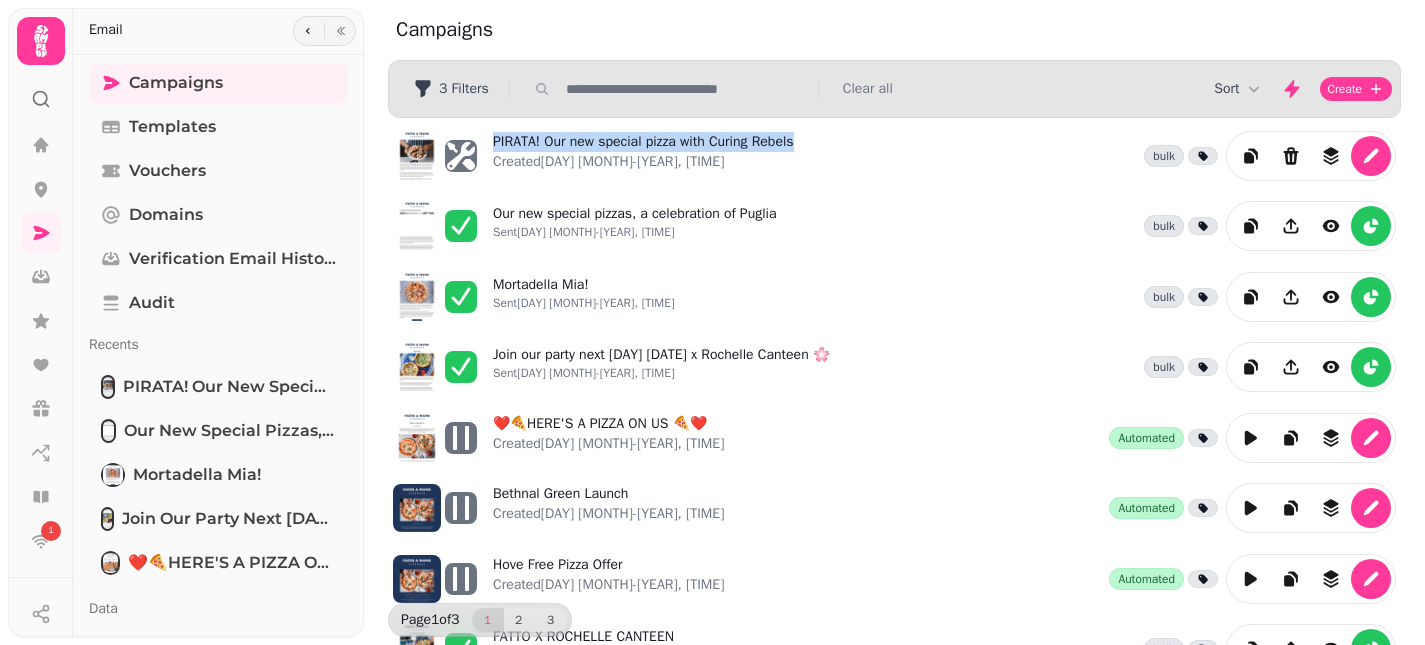 copy on "PIRATA! Our new special pizza with Curing Rebels" 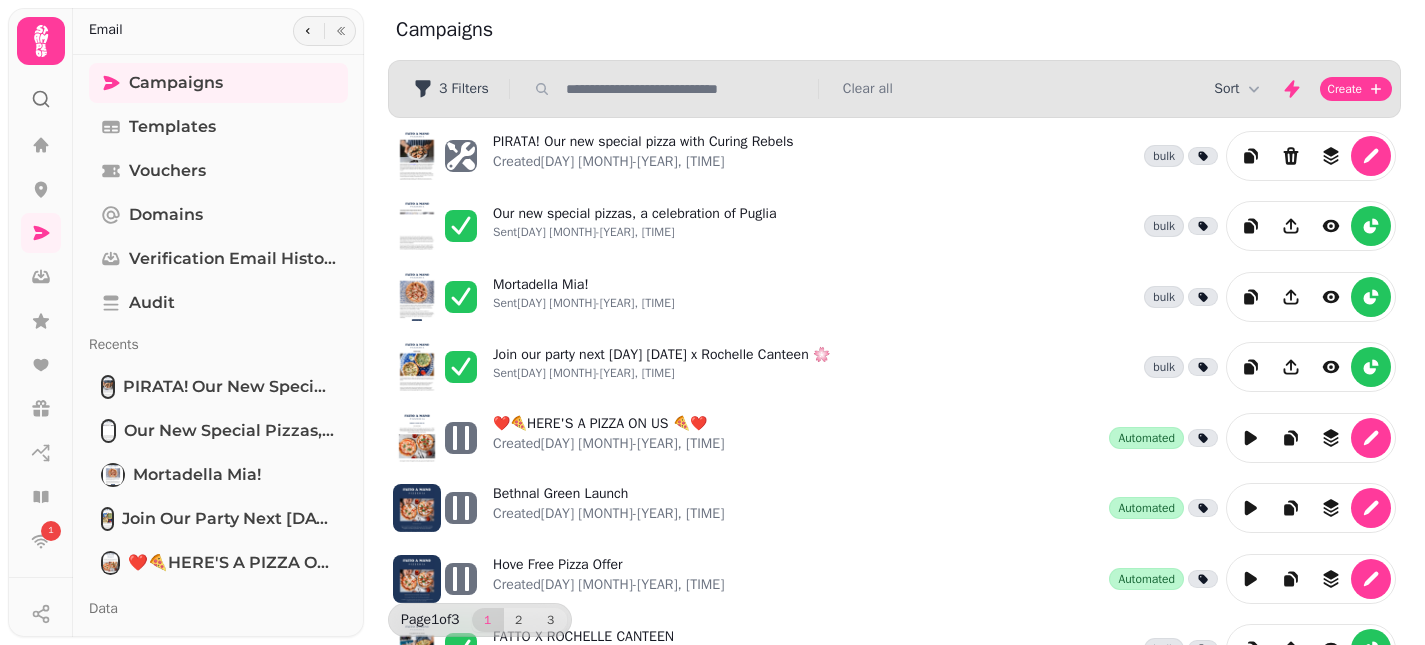 click on "Campaigns" at bounding box center [894, 30] 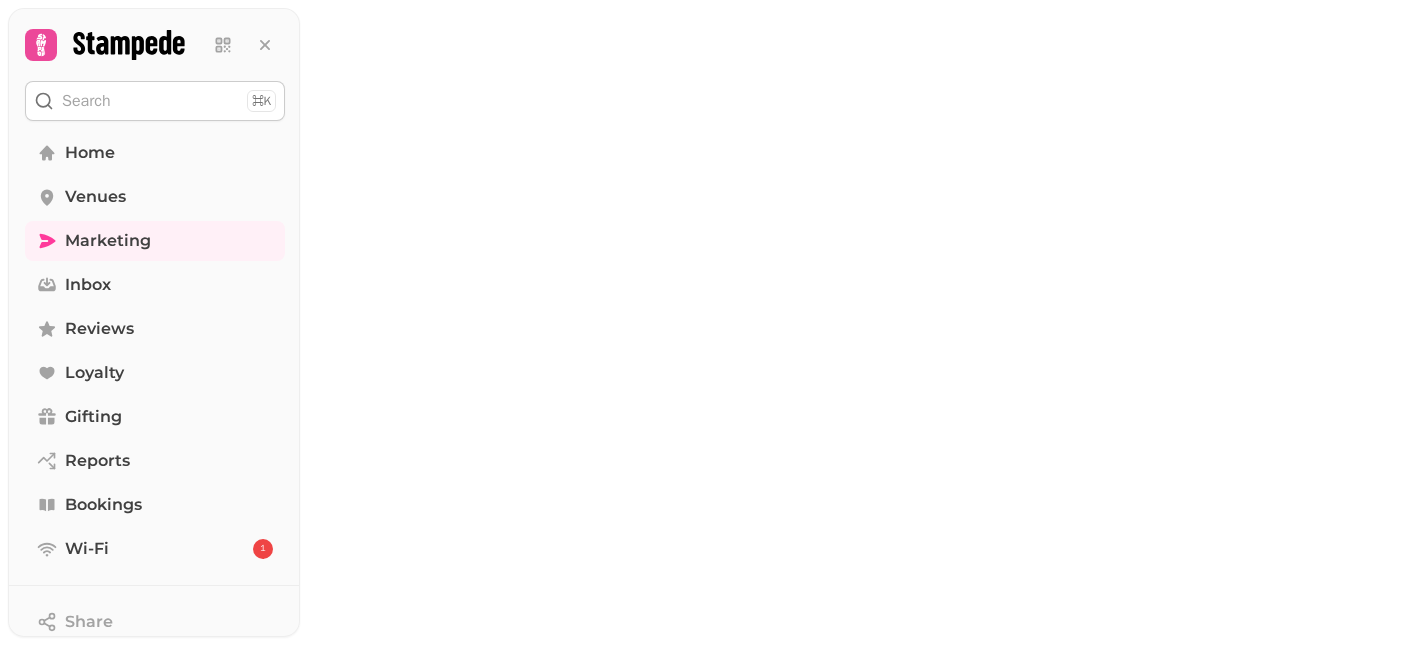 scroll, scrollTop: 0, scrollLeft: 0, axis: both 